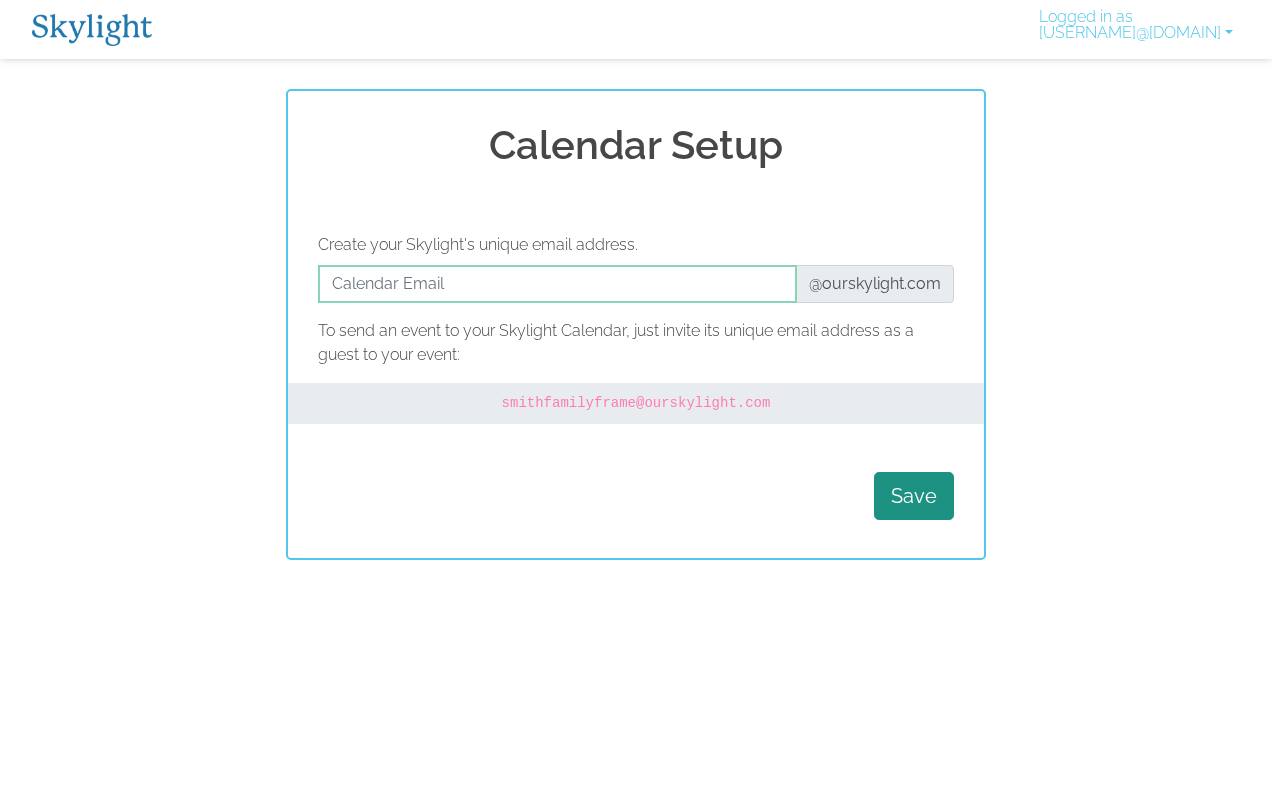 scroll, scrollTop: 0, scrollLeft: 0, axis: both 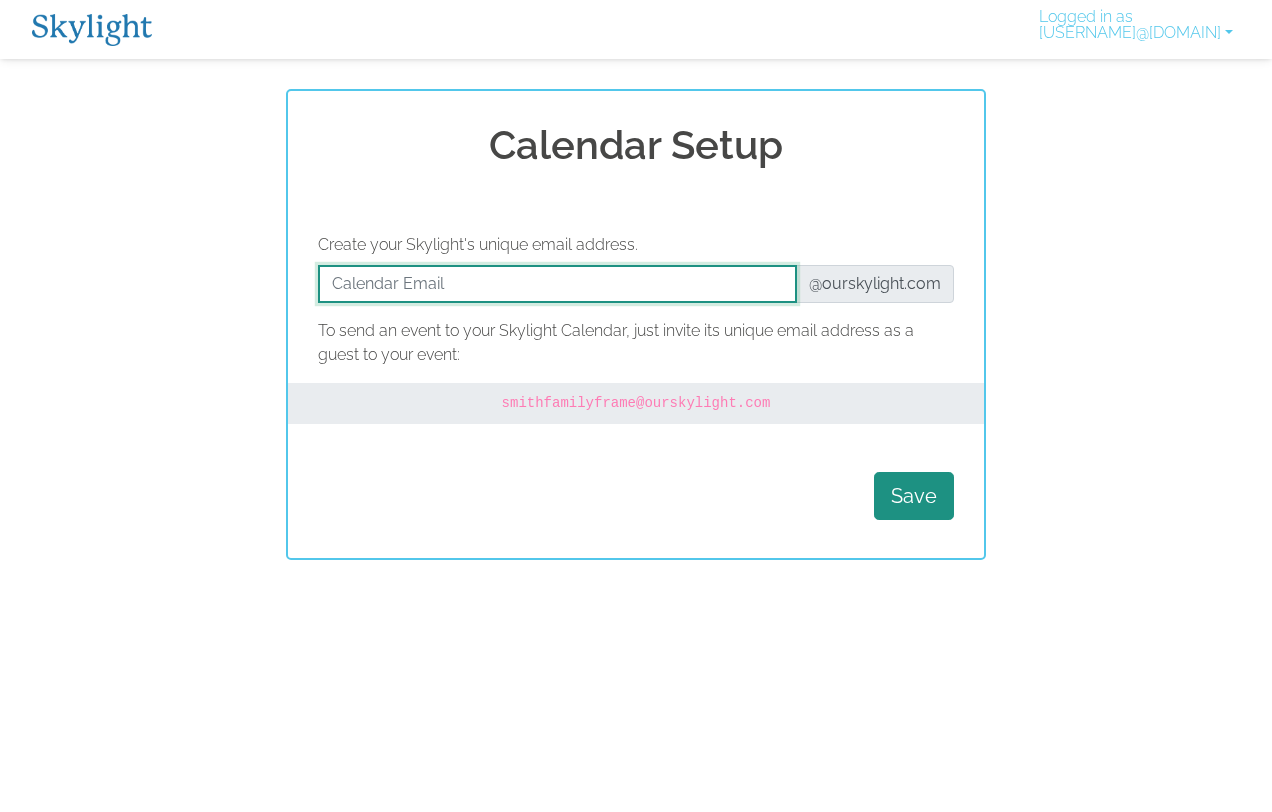 click at bounding box center [557, 284] 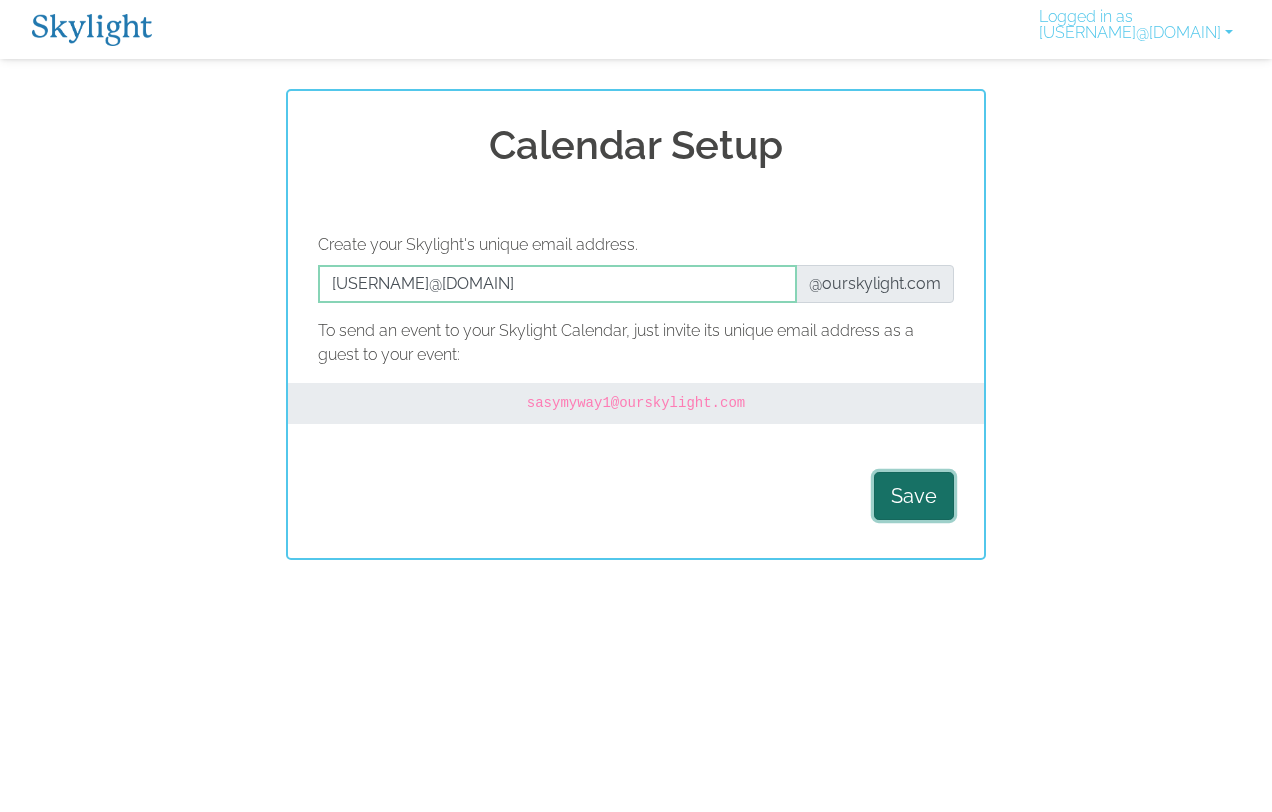 click on "Save" at bounding box center [914, 496] 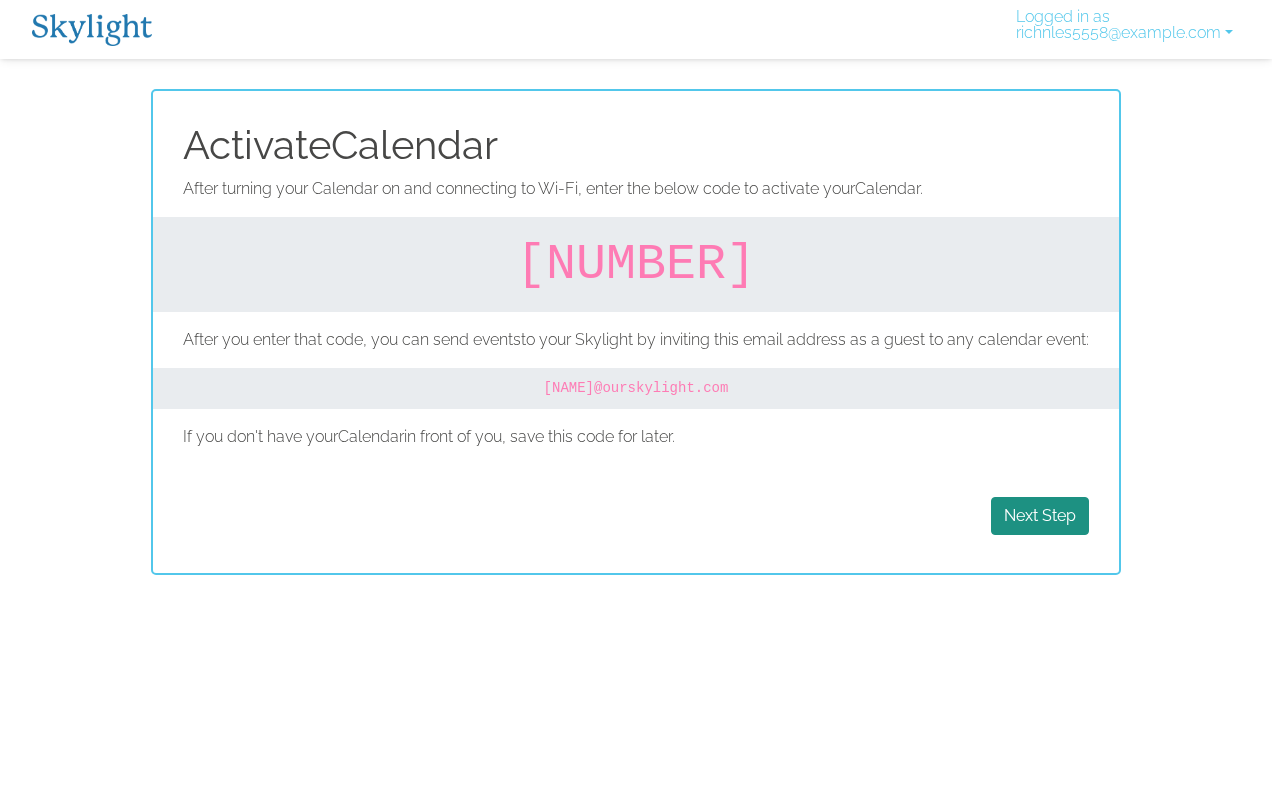 scroll, scrollTop: 0, scrollLeft: 0, axis: both 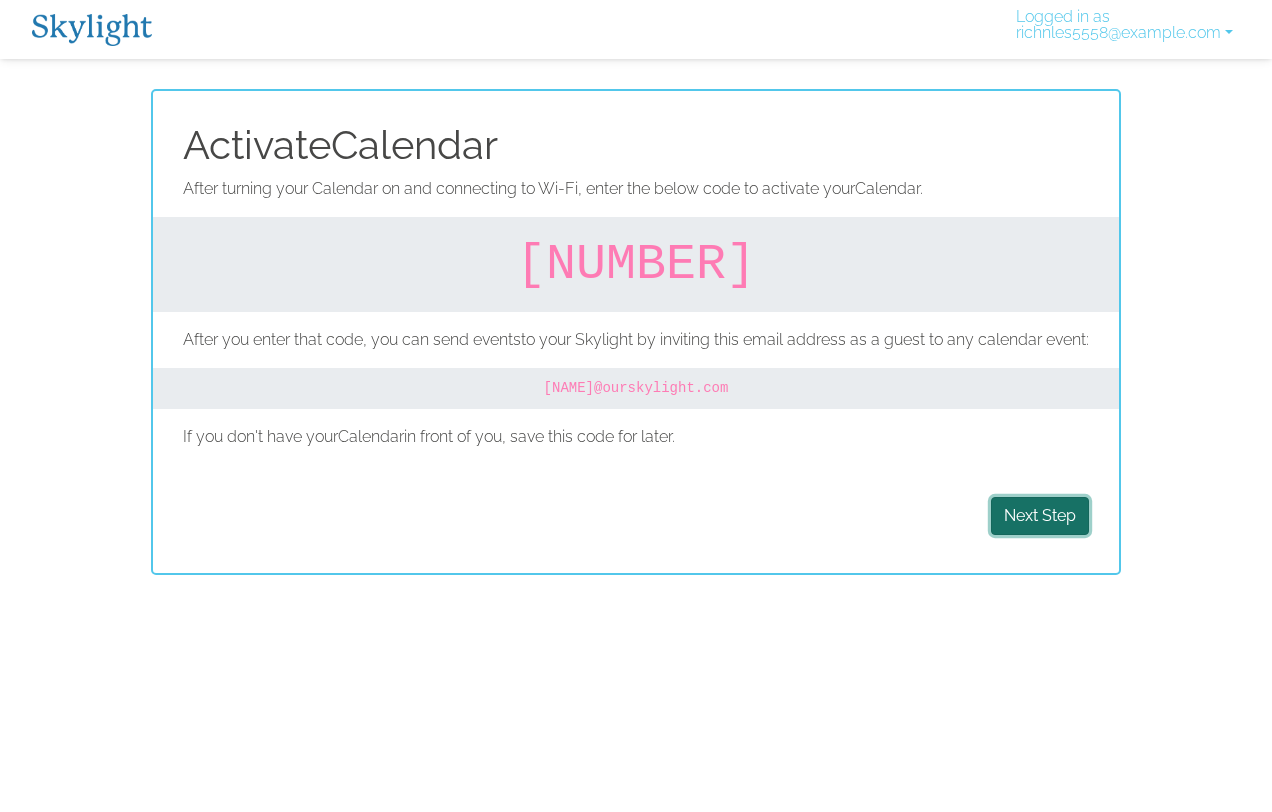 click on "Next Step" at bounding box center (1040, 516) 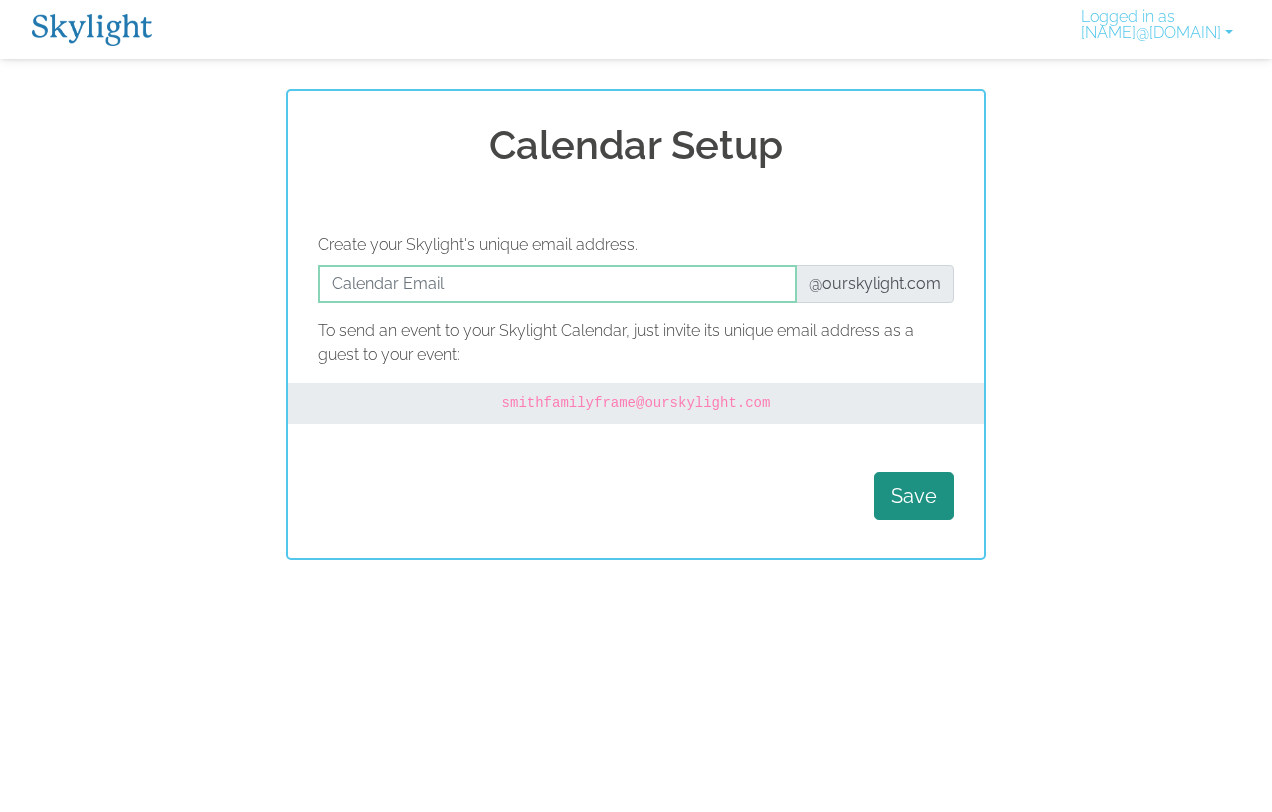 scroll, scrollTop: 0, scrollLeft: 0, axis: both 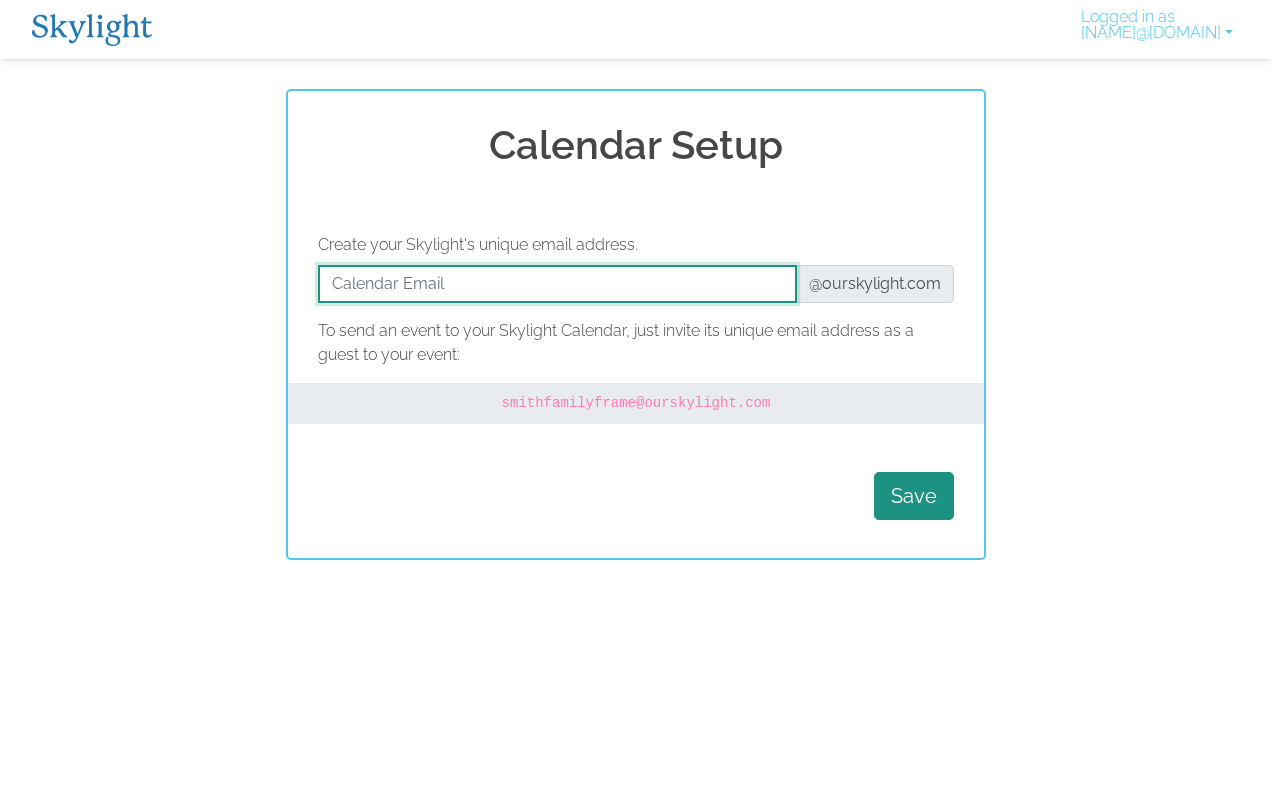click at bounding box center [557, 284] 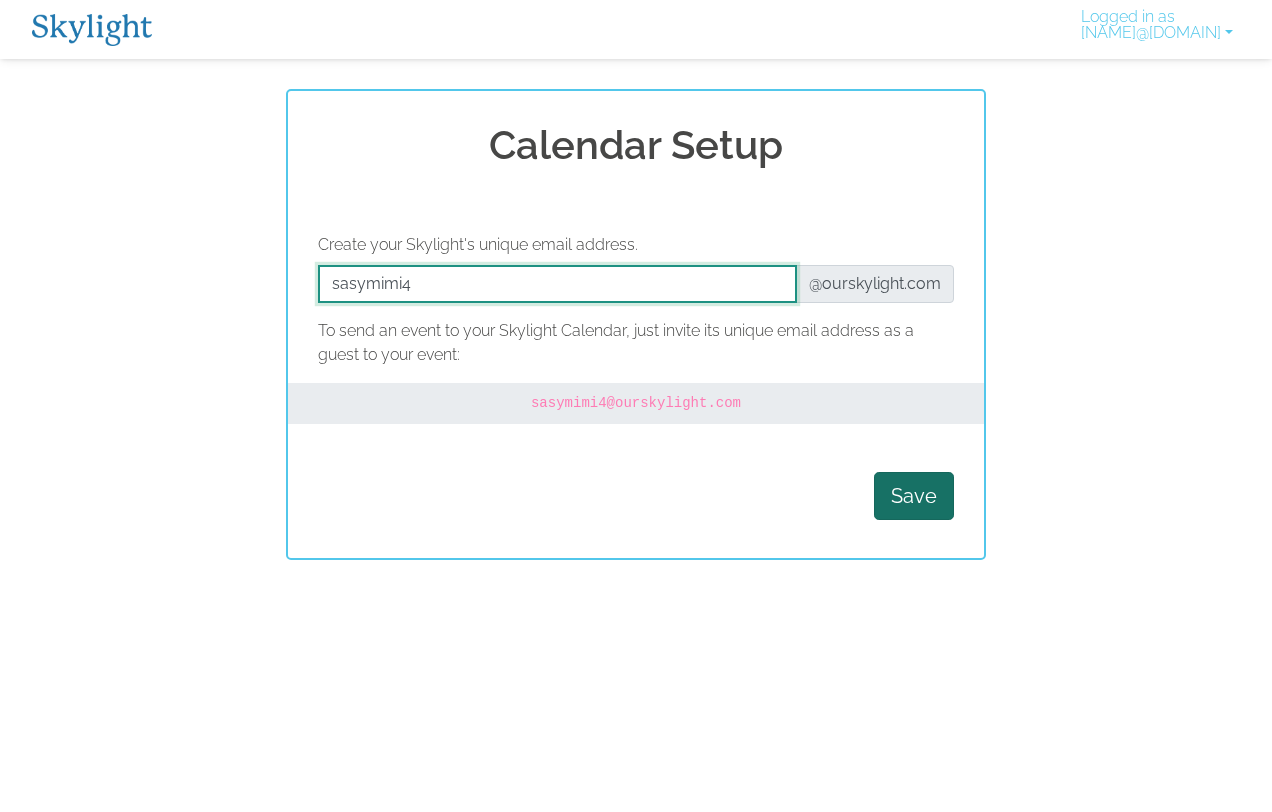 type on "sasymimi4" 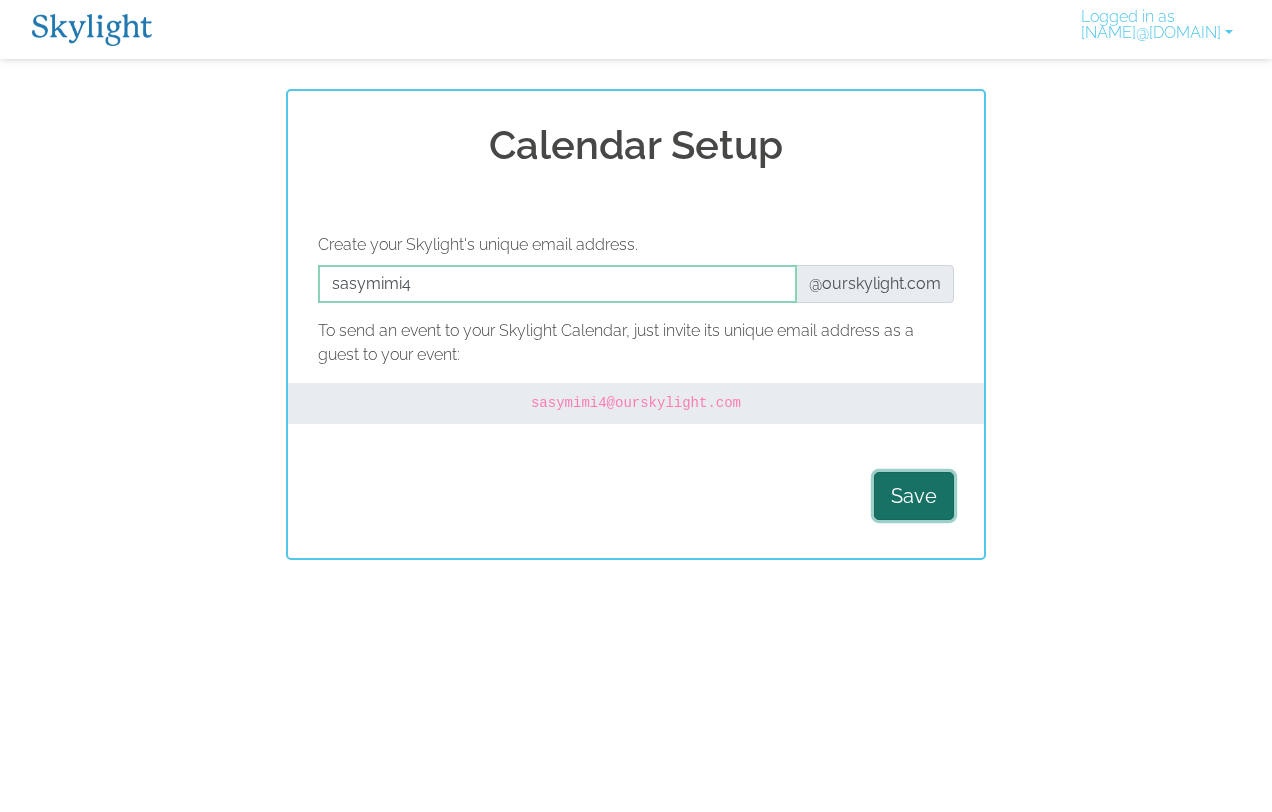 click on "Save" at bounding box center [914, 496] 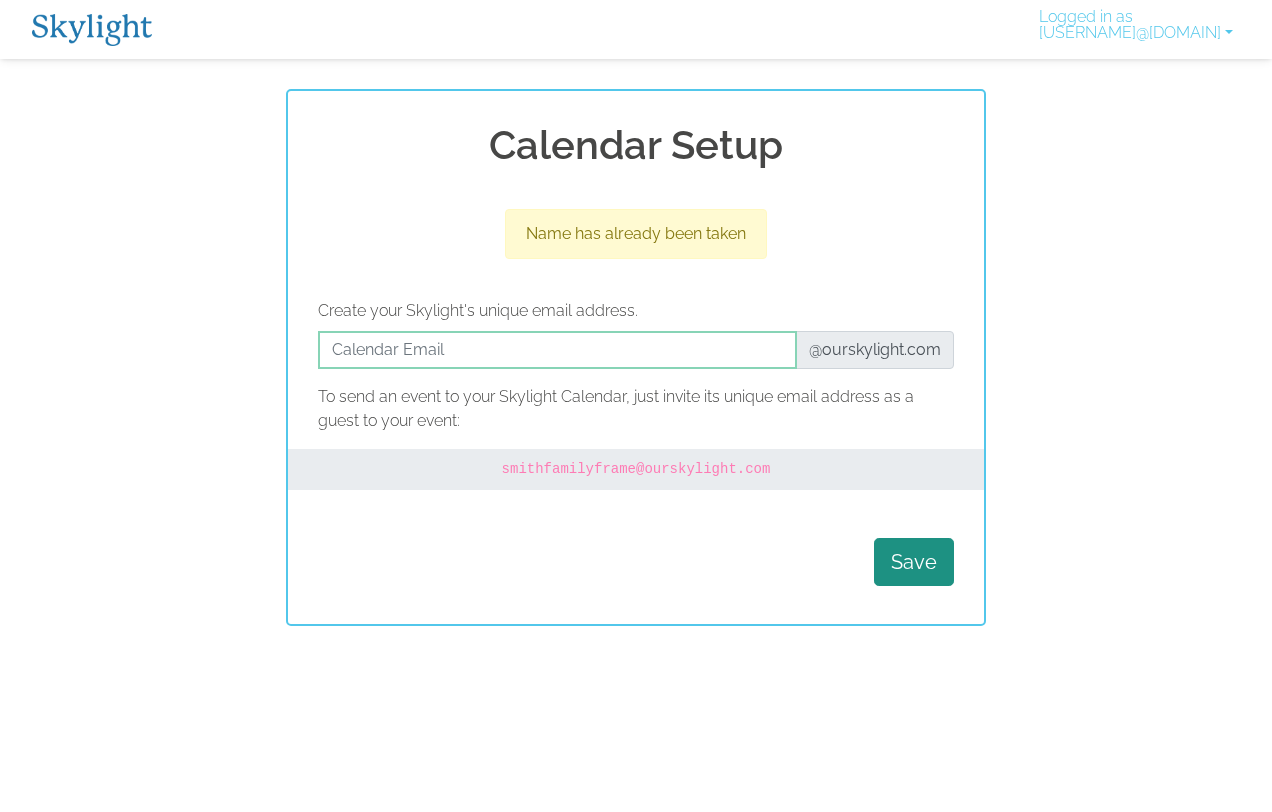 scroll, scrollTop: 0, scrollLeft: 0, axis: both 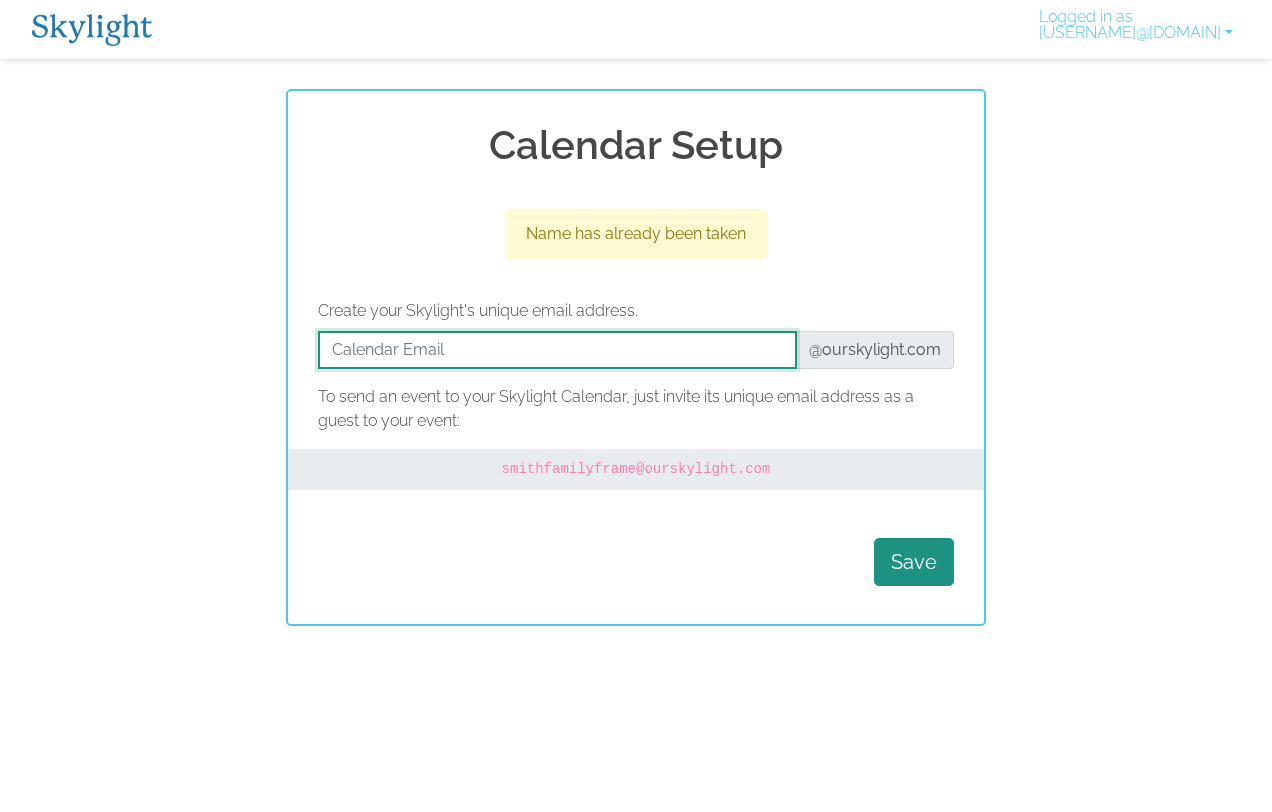 click at bounding box center (557, 350) 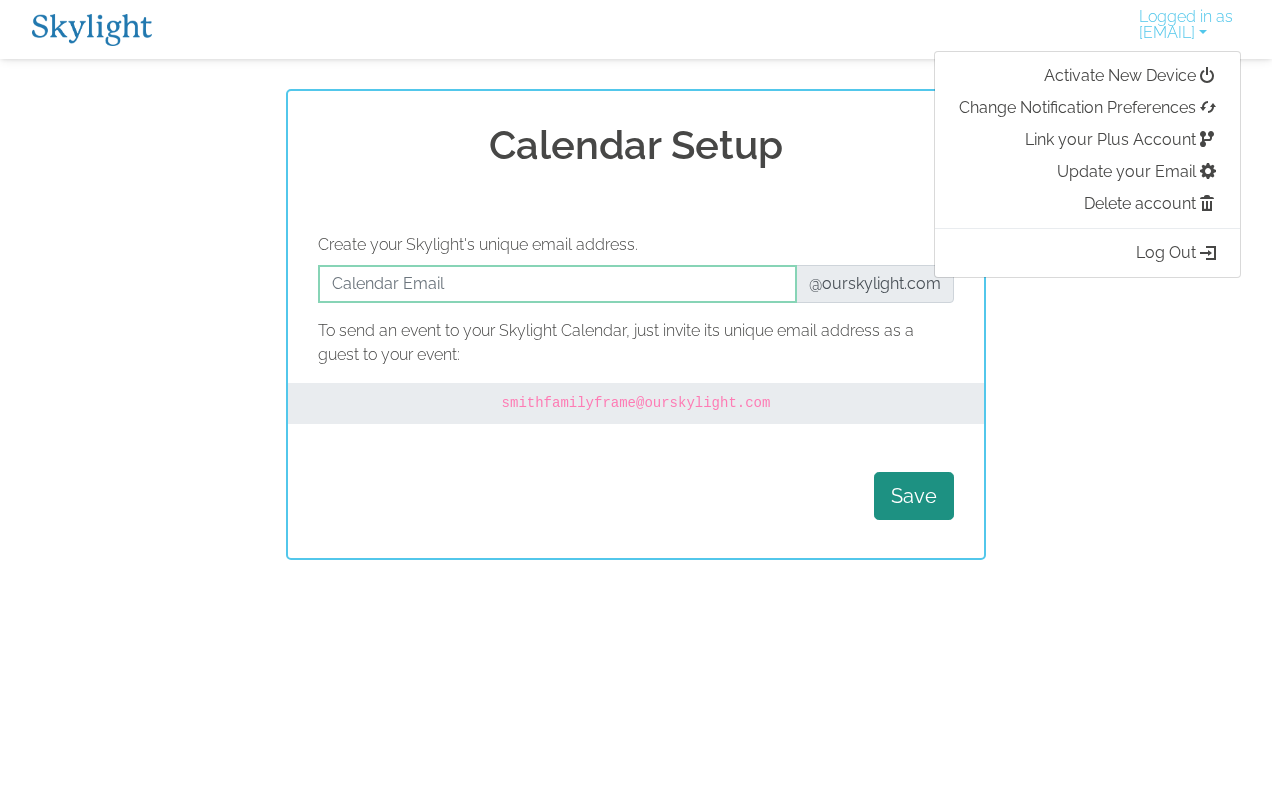 scroll, scrollTop: 0, scrollLeft: 0, axis: both 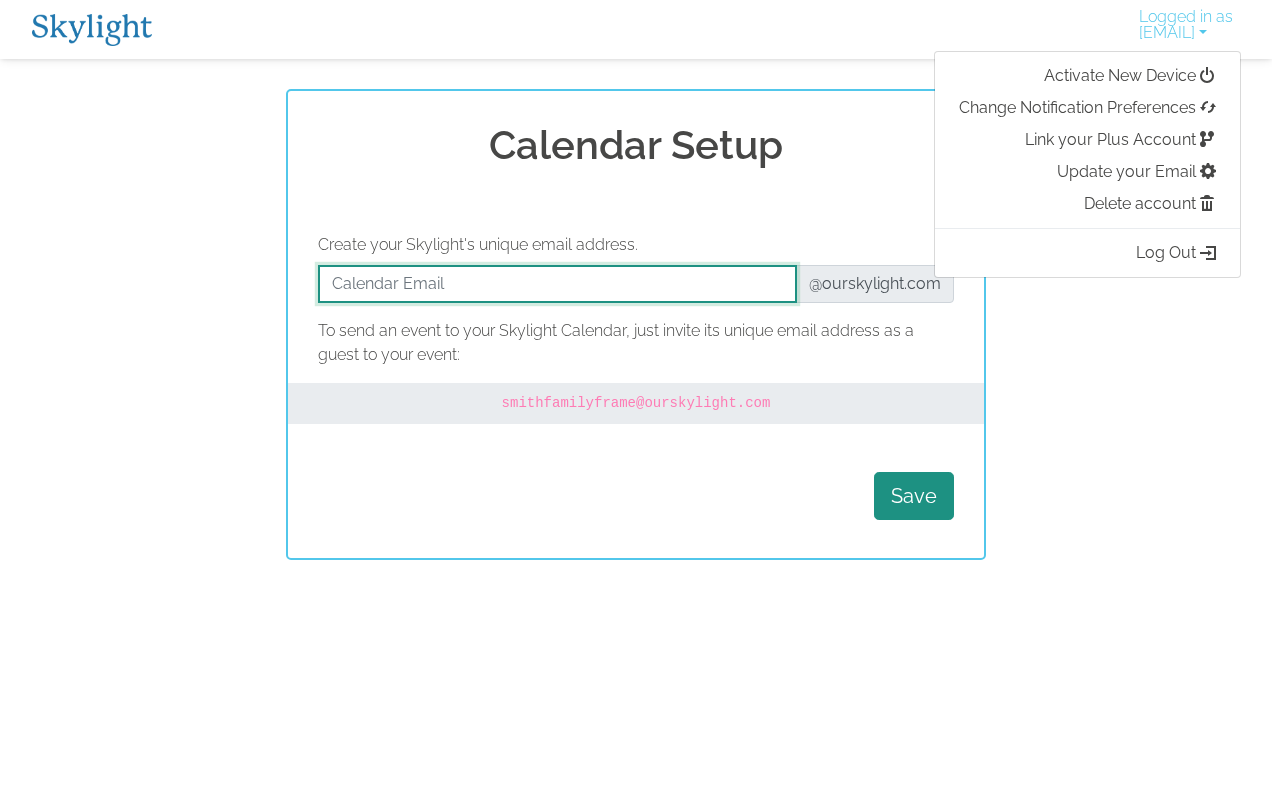 click at bounding box center (557, 284) 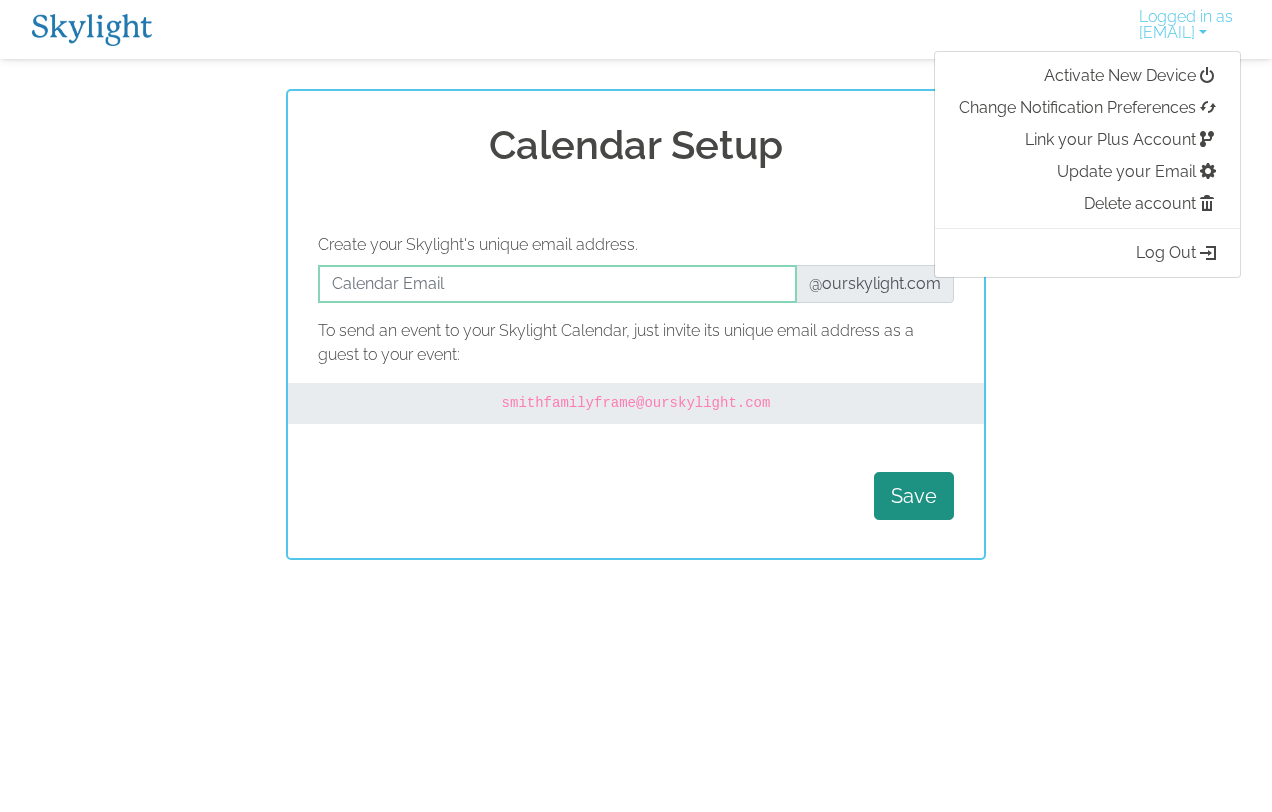 click on "Calendar Setup Create your Skylight's unique email address.   @ourskylight.com To send an event to your Skylight Calendar, just invite its unique email address as a guest to your event: smithfamilyframe @ourskylight.com Save" at bounding box center (636, 324) 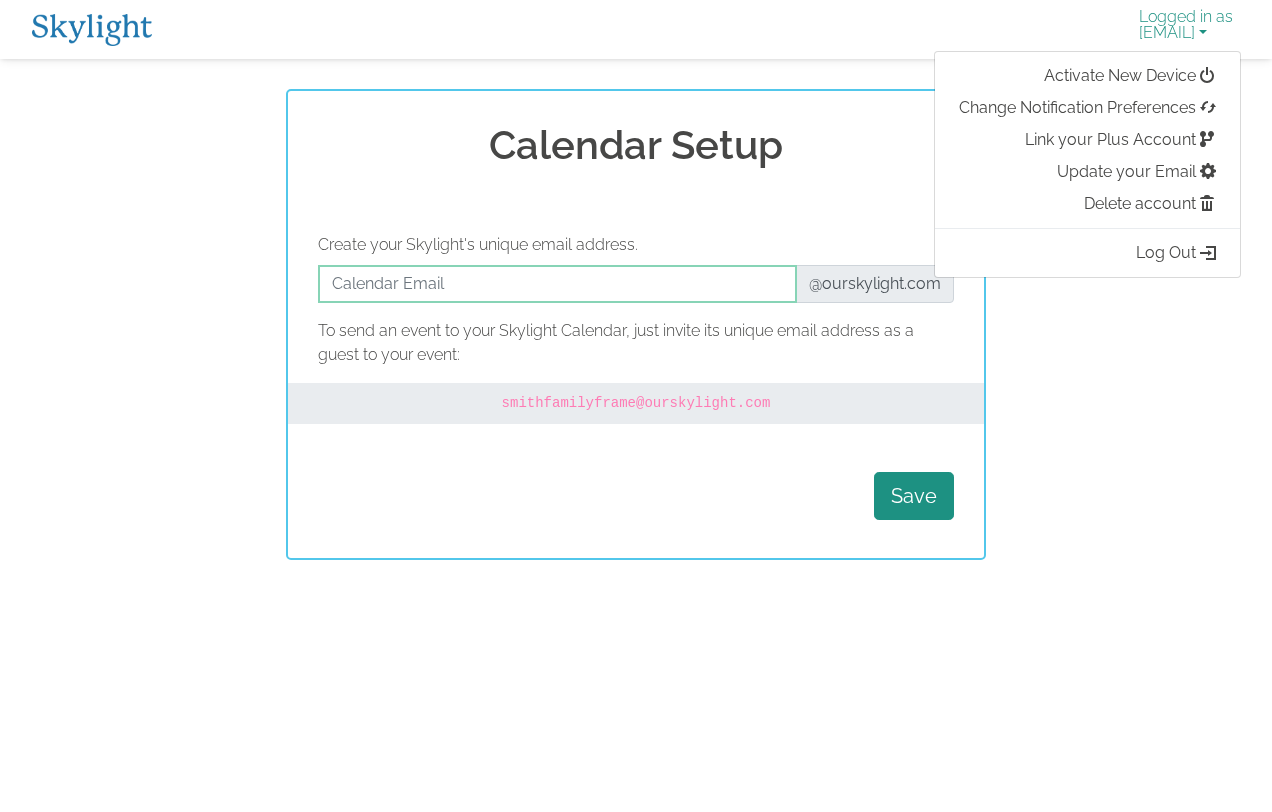 click on "Logged in as richnles5558@gmail.com" at bounding box center [1186, 29] 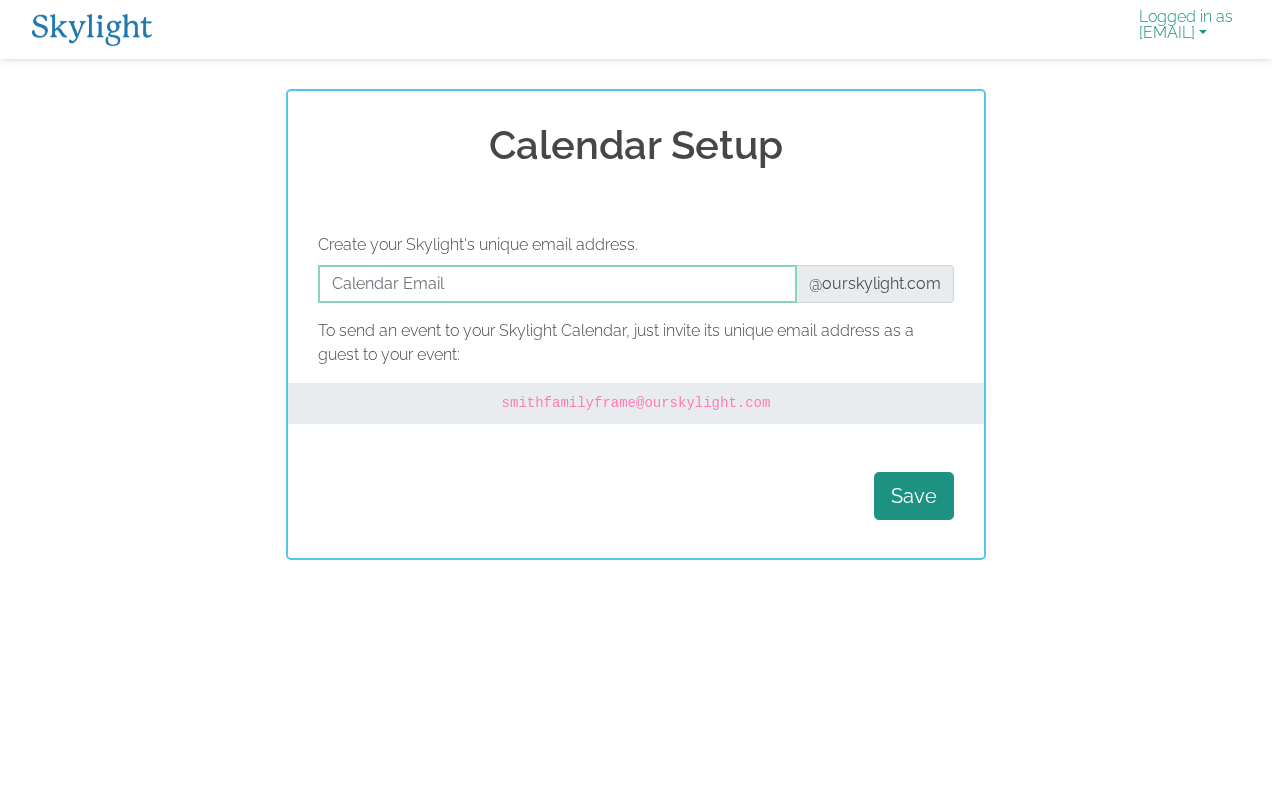 click on "Logged in as richnles5558@gmail.com" at bounding box center [1186, 29] 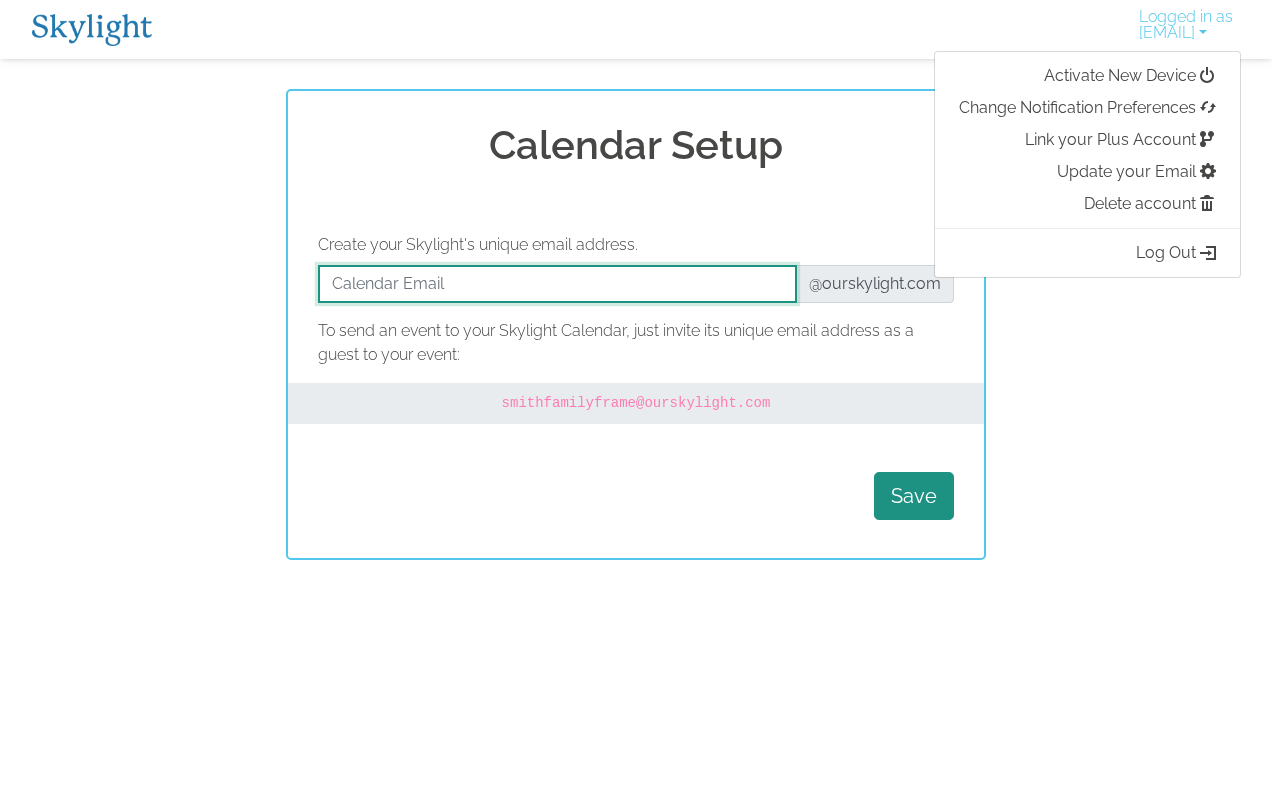 click at bounding box center (557, 284) 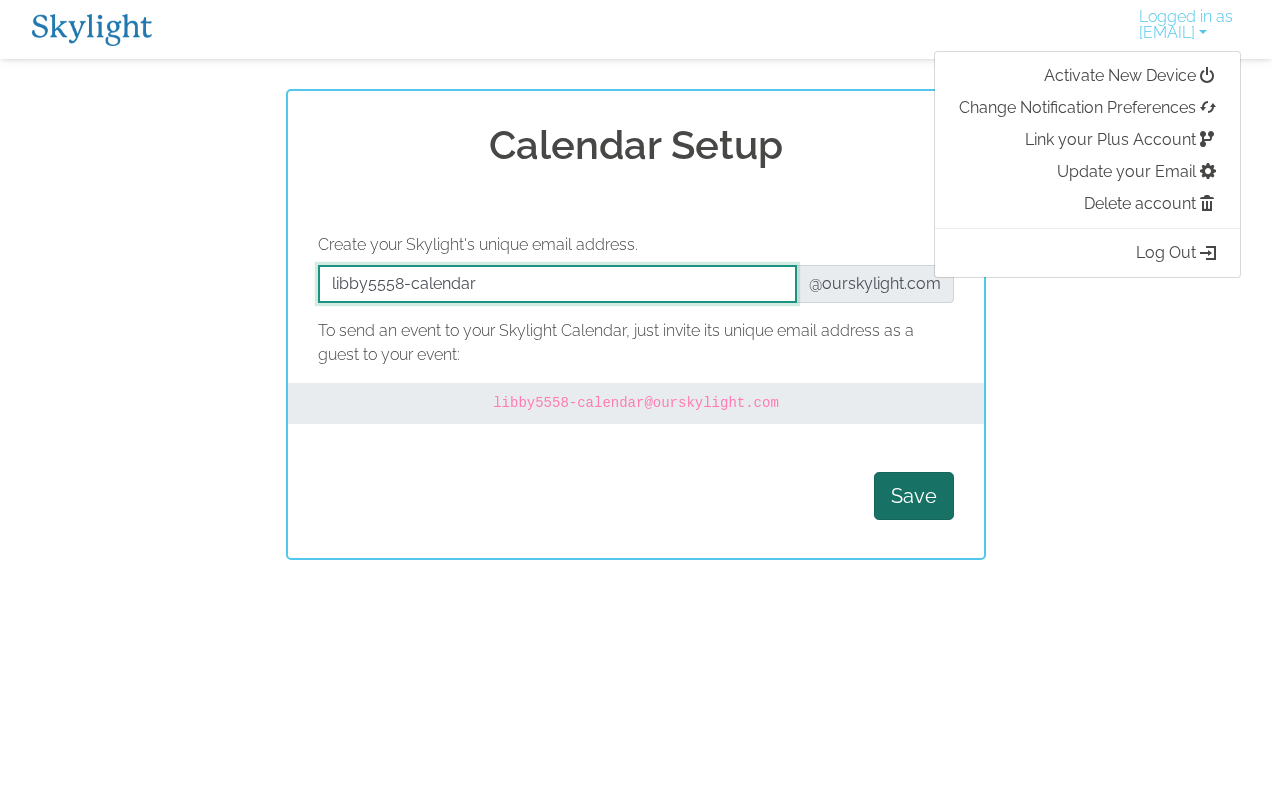 type on "libby5558-calendar" 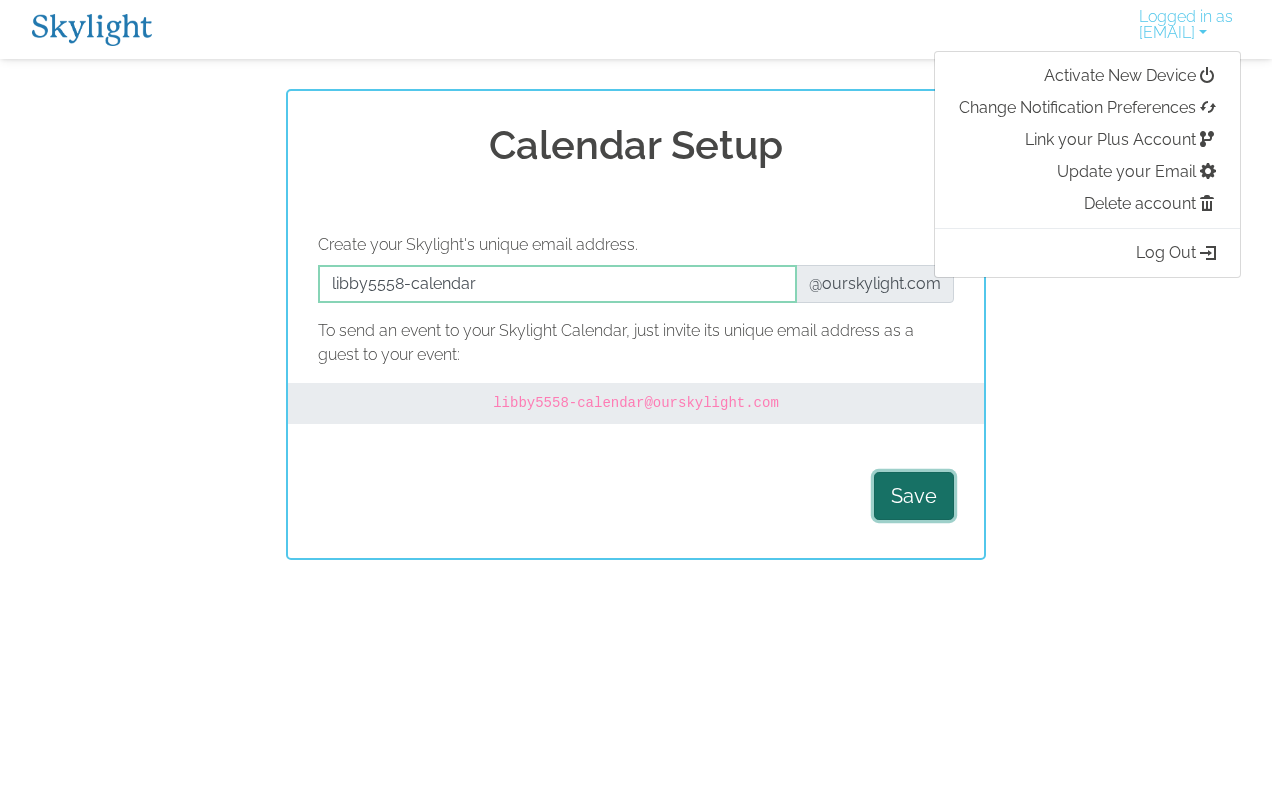 click on "Save" at bounding box center [914, 496] 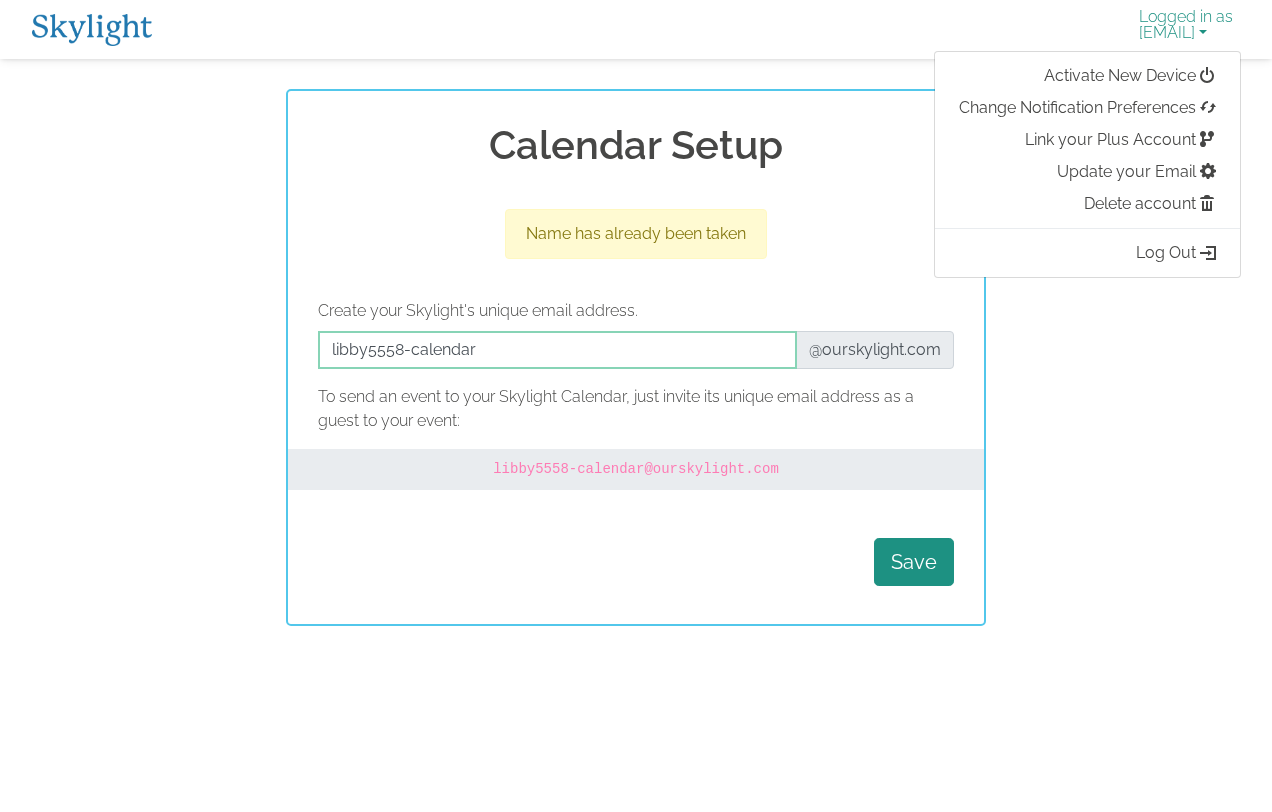 click on "Logged in as richnles5558@gmail.com" at bounding box center [1186, 29] 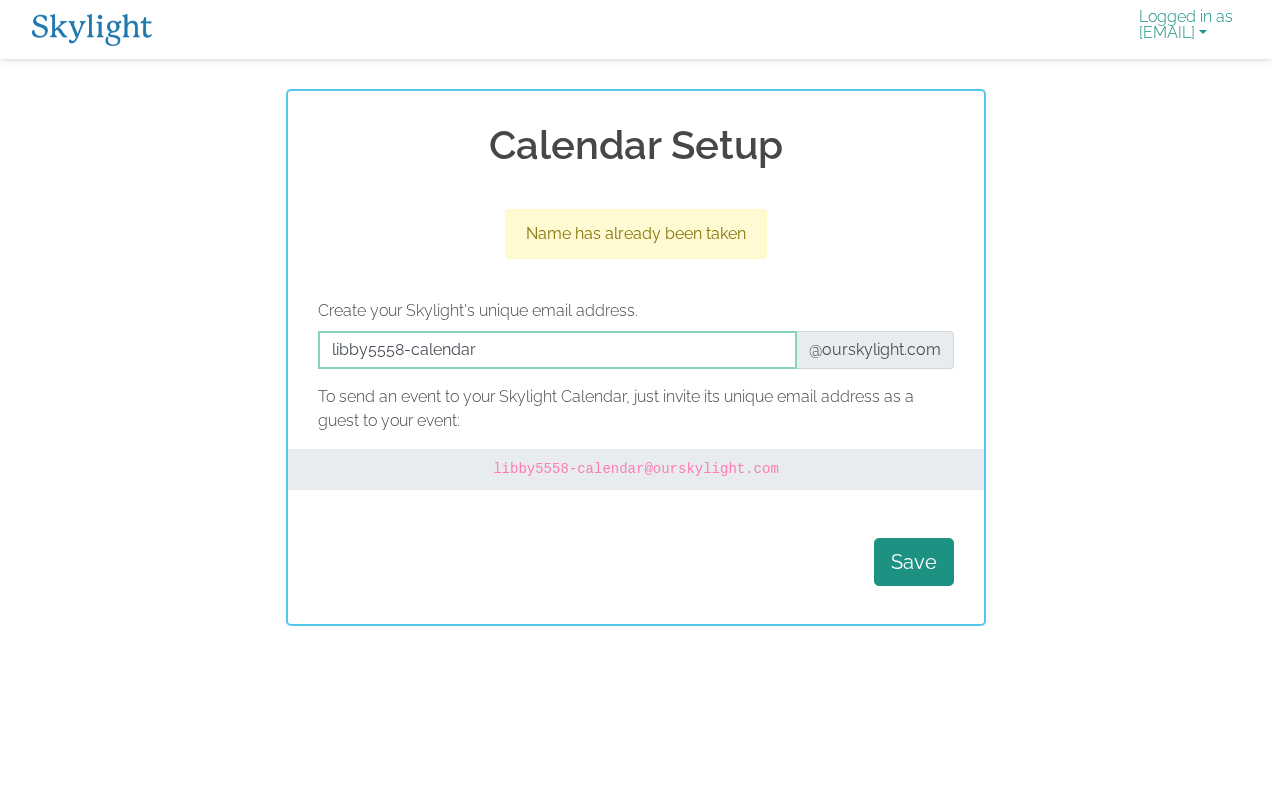 click on "Logged in as richnles5558@gmail.com" at bounding box center [1186, 29] 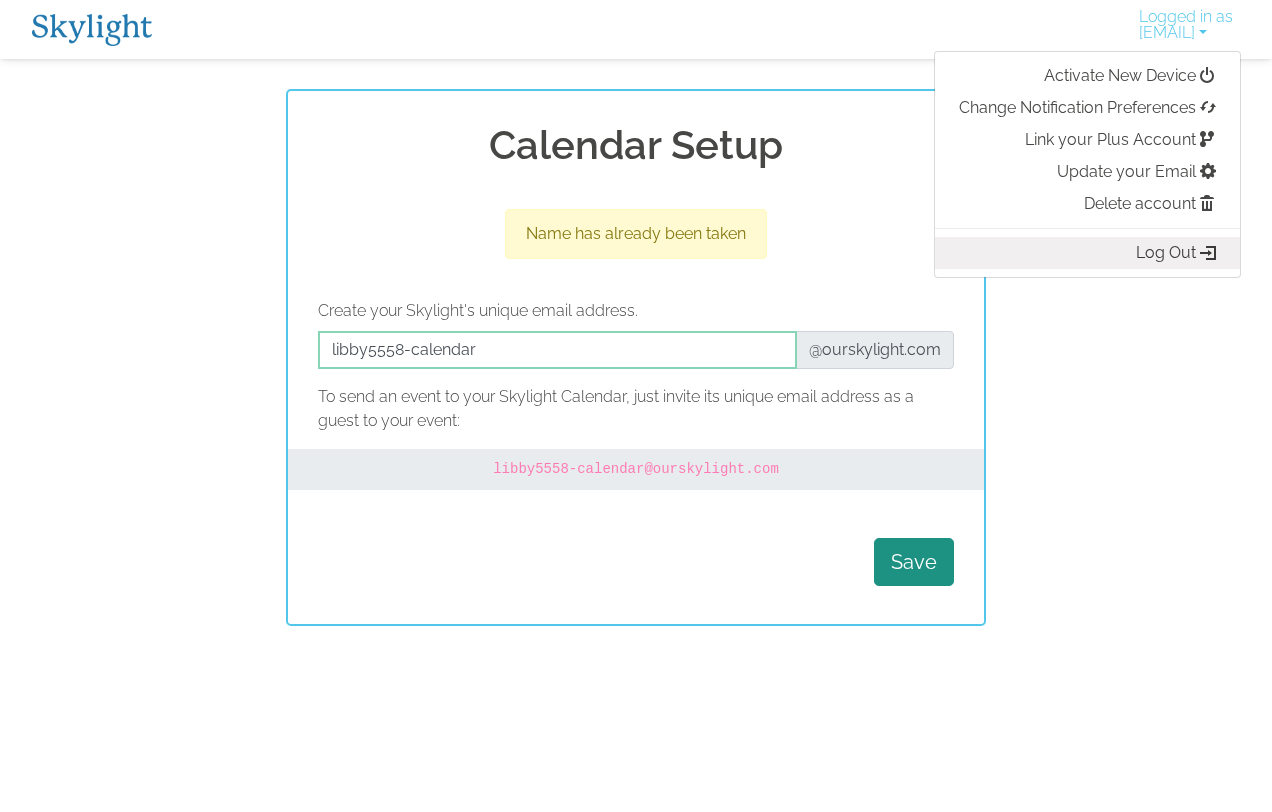 click on "Log Out" at bounding box center (1087, 253) 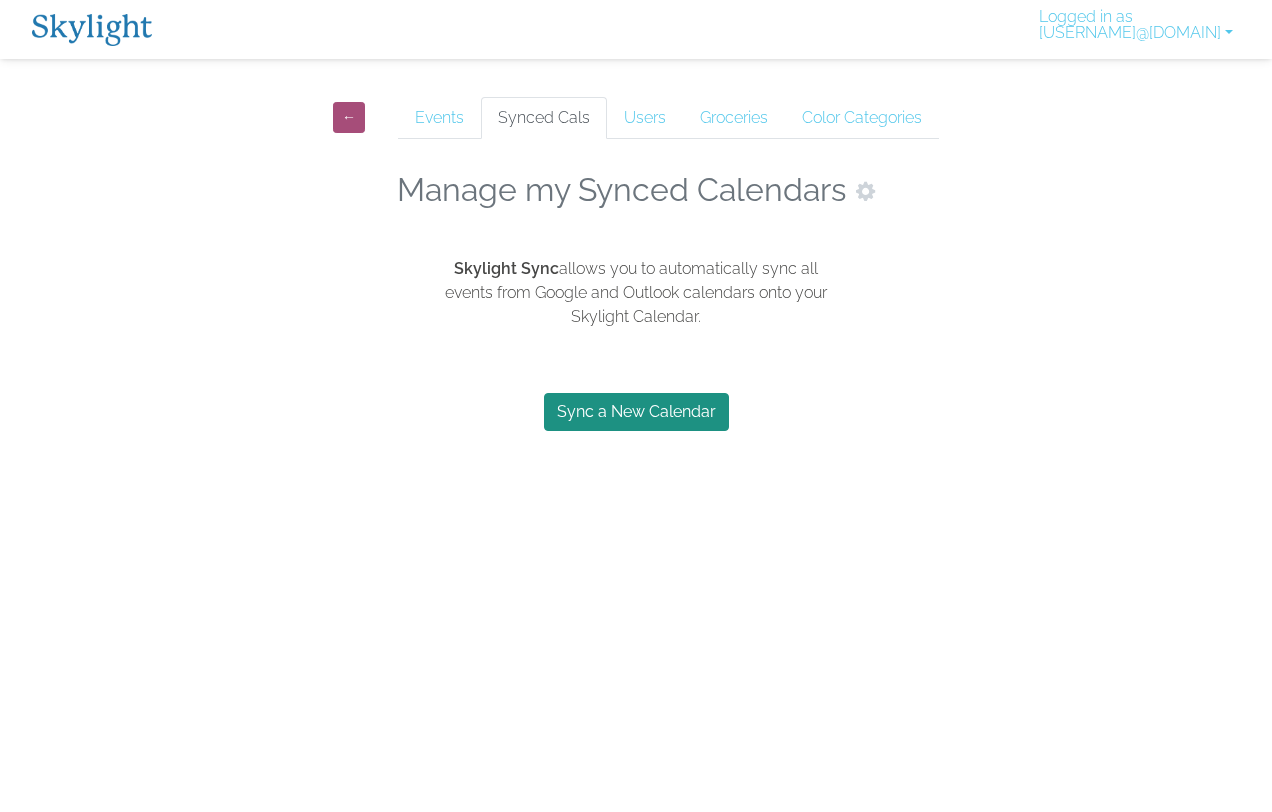 scroll, scrollTop: 0, scrollLeft: 0, axis: both 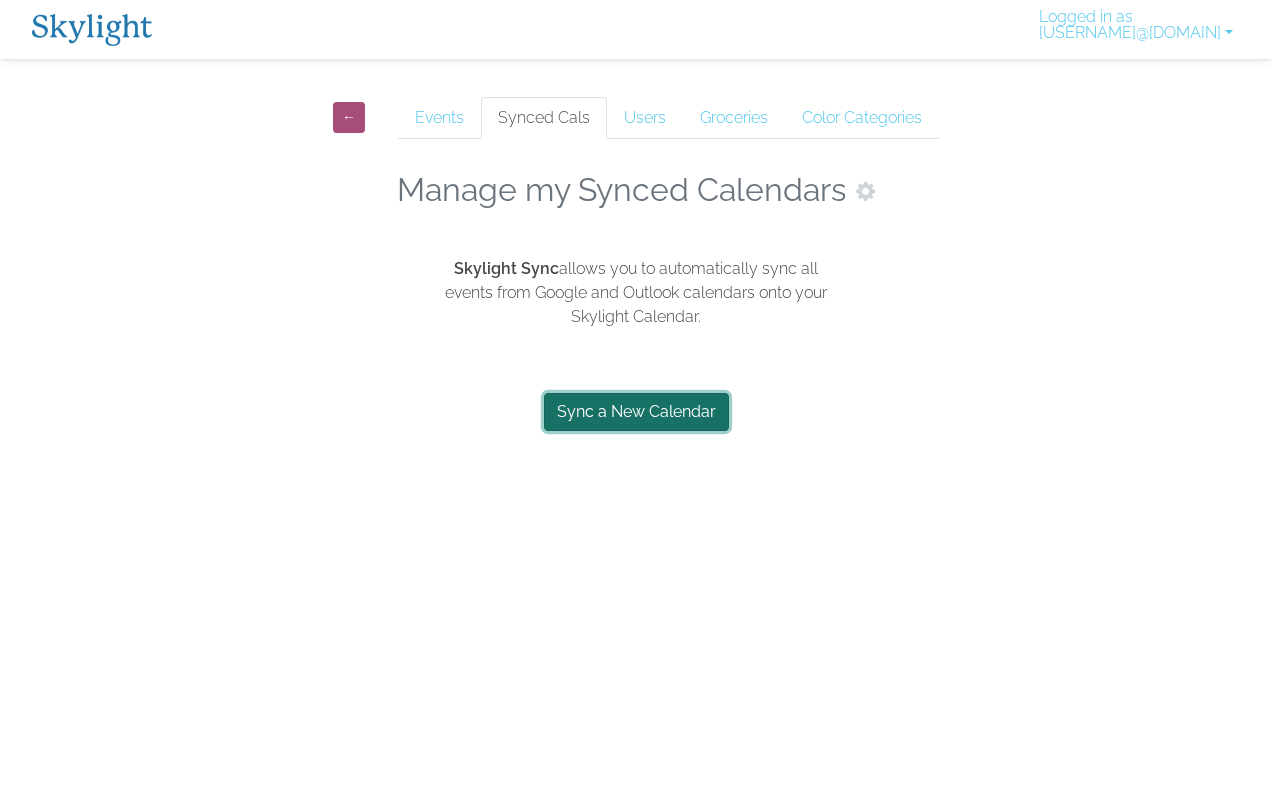 click on "Sync a New Calendar" at bounding box center [636, 412] 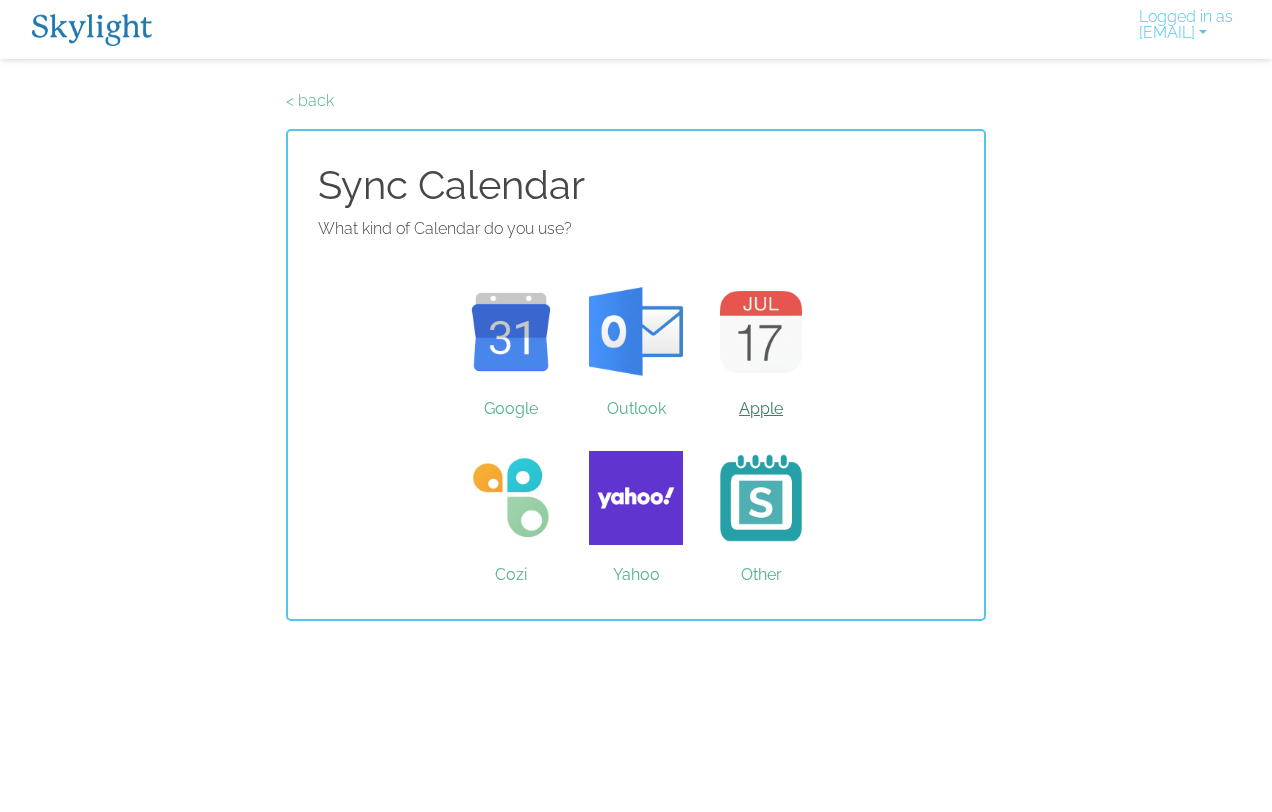 scroll, scrollTop: 0, scrollLeft: 0, axis: both 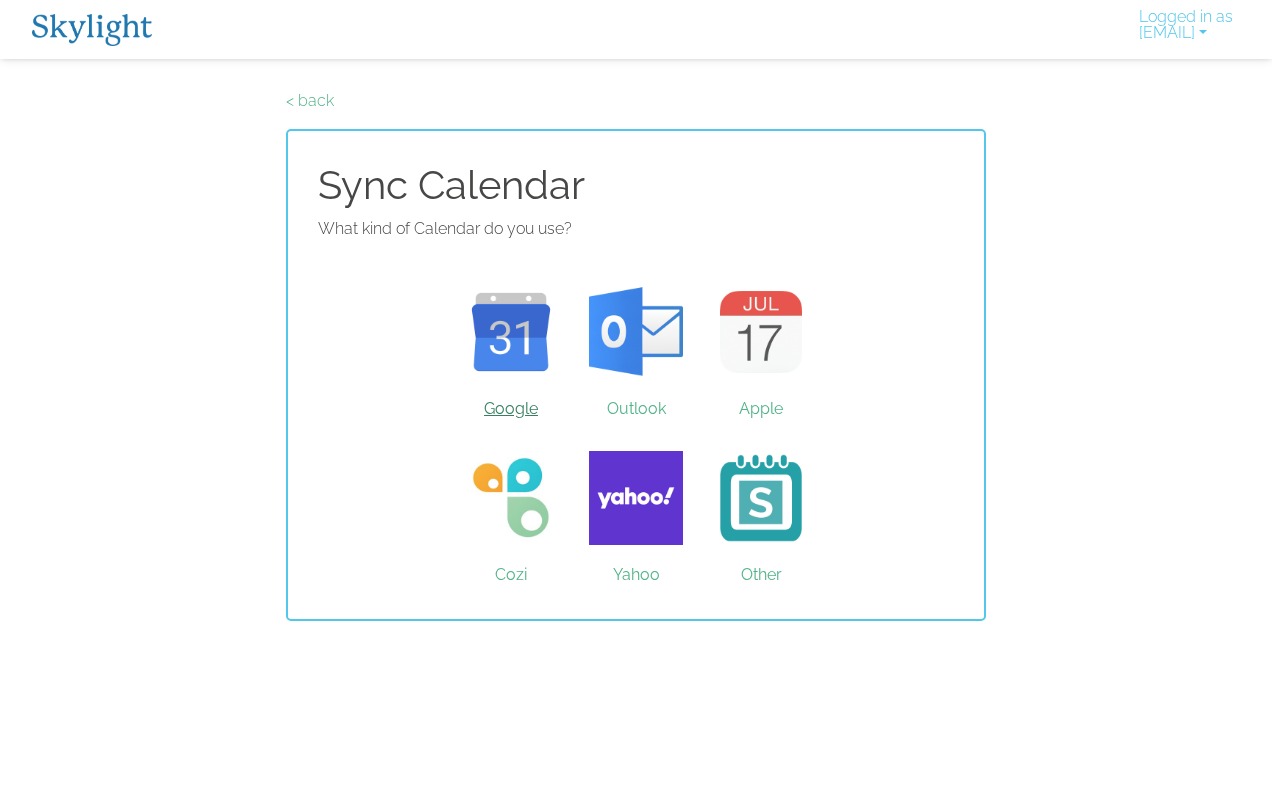click on "Google" at bounding box center (511, 332) 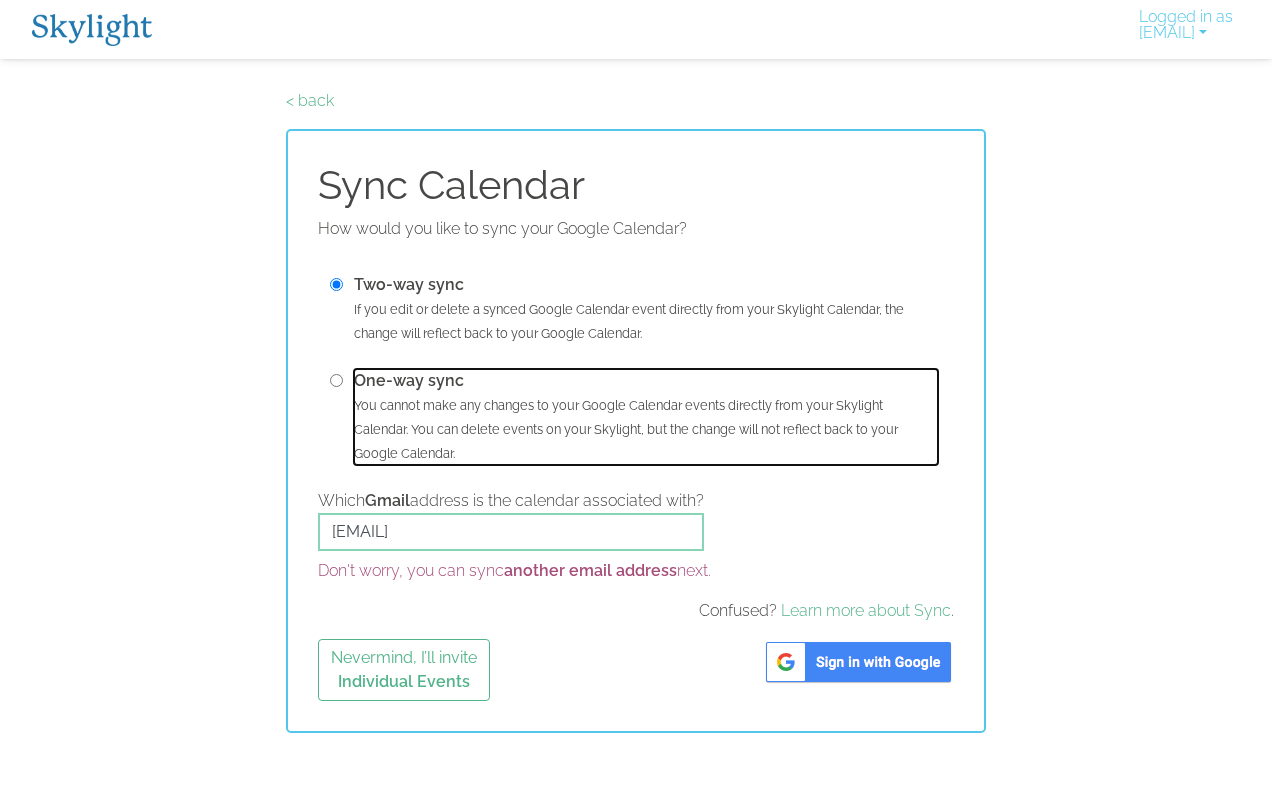 click on "One-way sync" at bounding box center [409, 380] 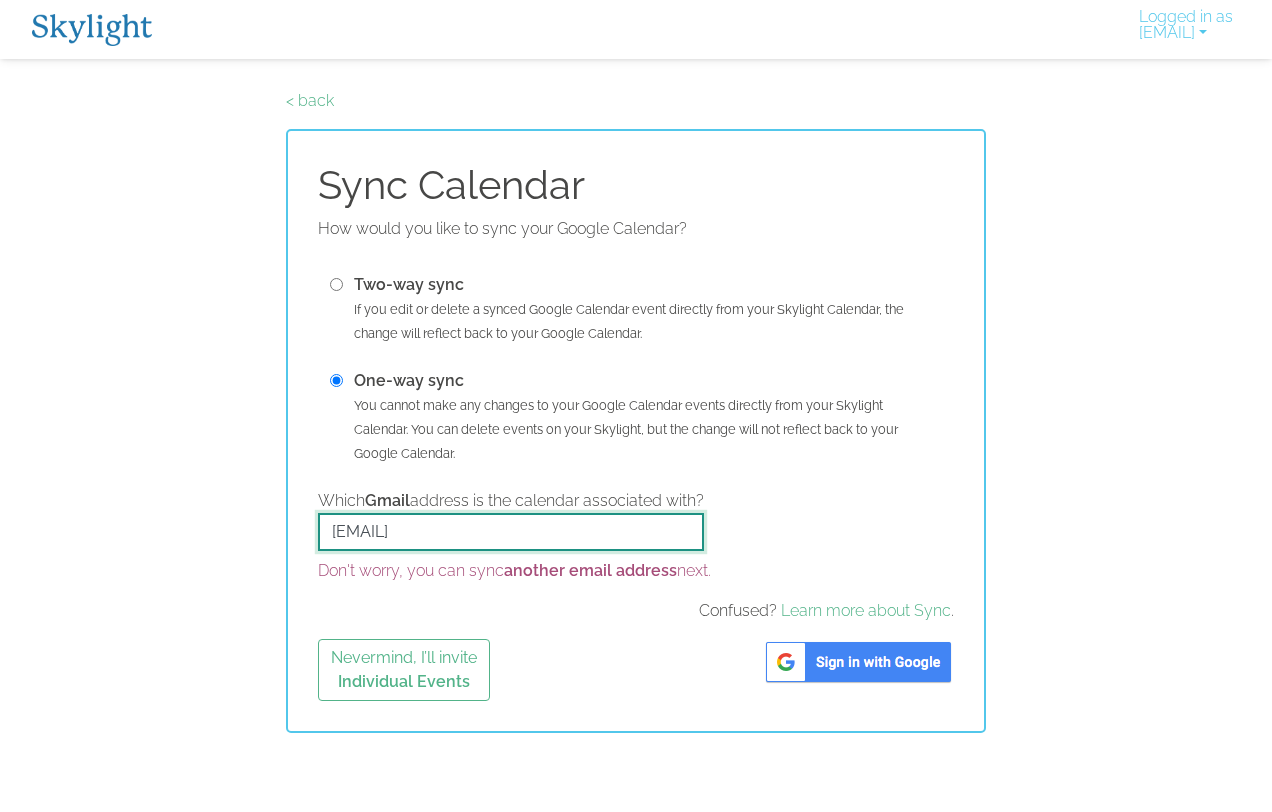 click on "[EMAIL]" at bounding box center [511, 532] 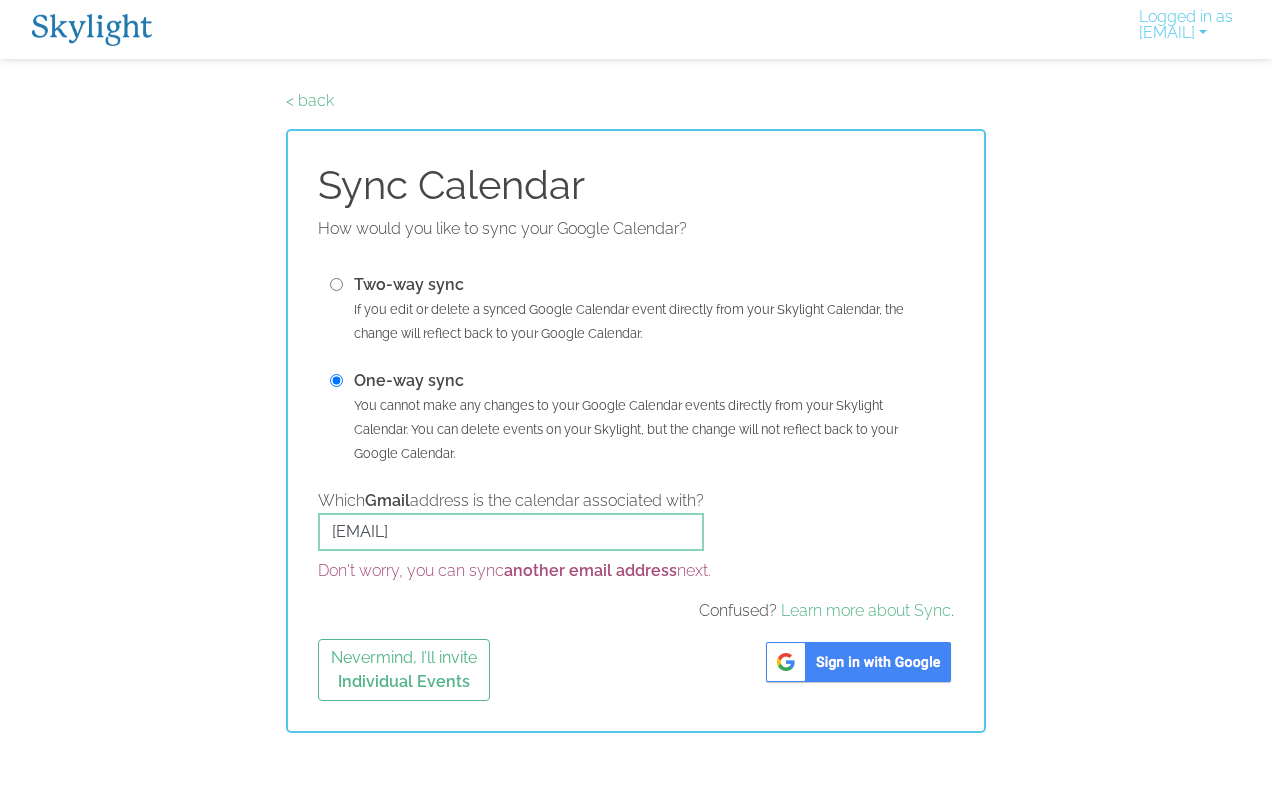 click at bounding box center (858, 662) 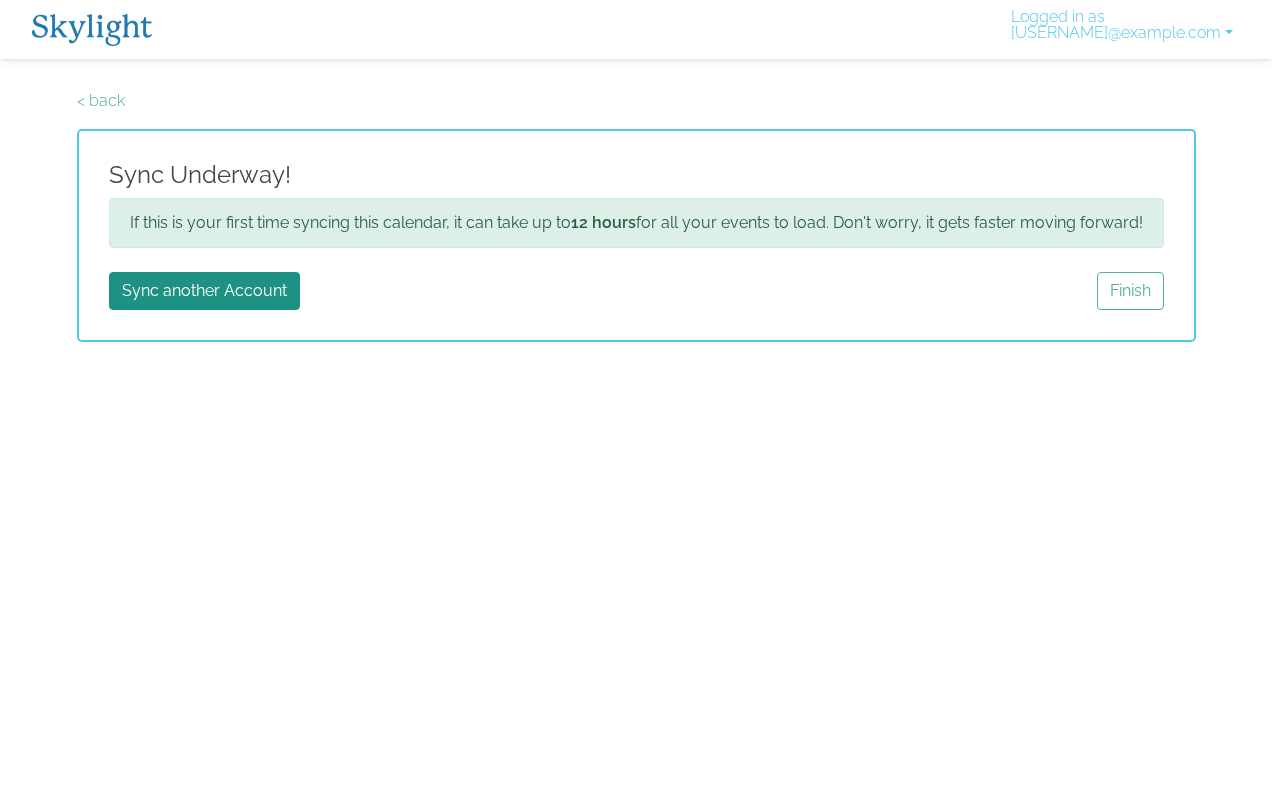 scroll, scrollTop: 0, scrollLeft: 0, axis: both 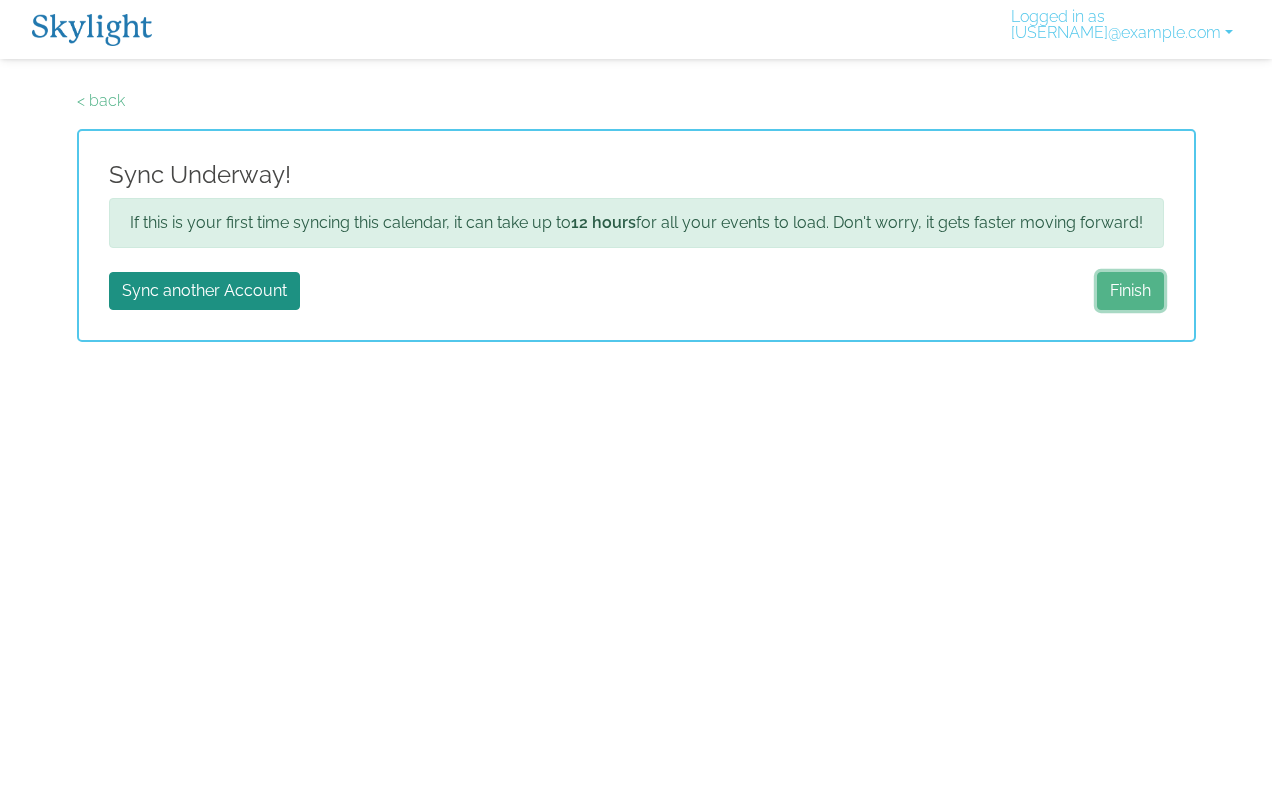 click on "Finish" at bounding box center (1130, 291) 